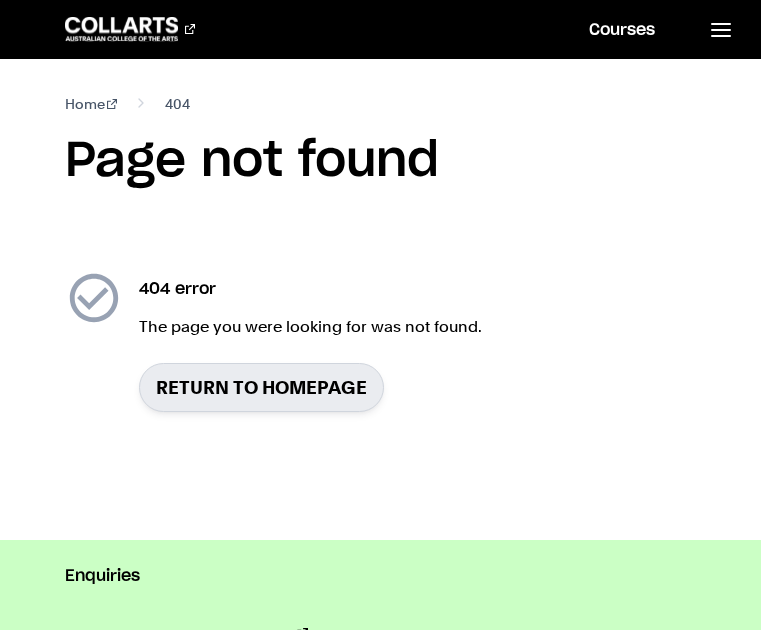 scroll, scrollTop: 0, scrollLeft: 0, axis: both 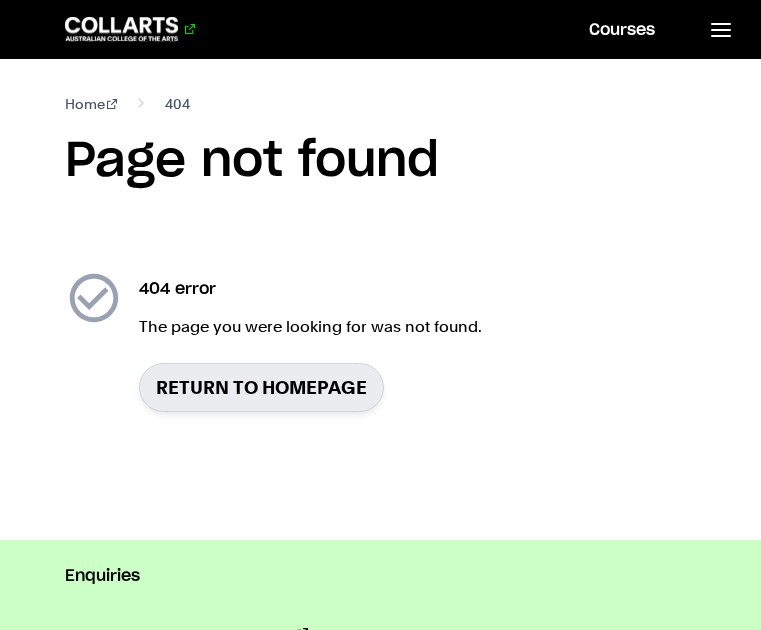 click 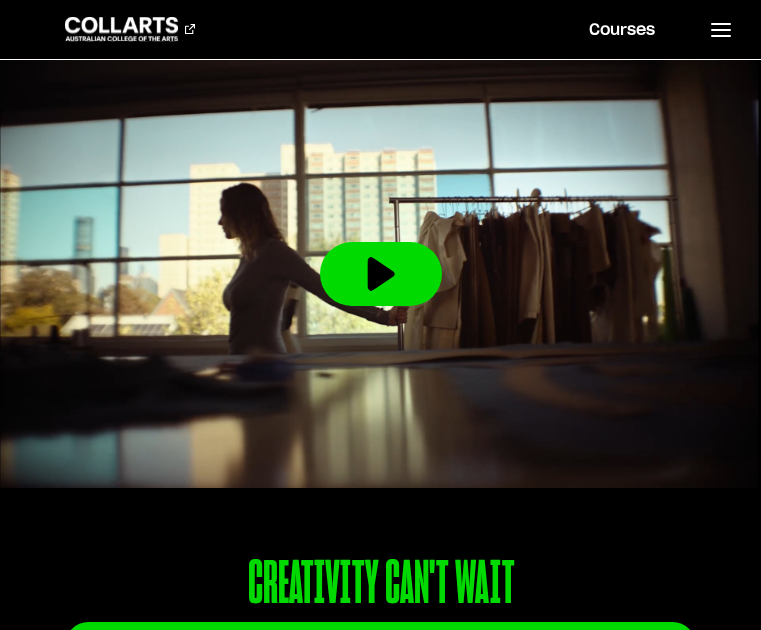 scroll, scrollTop: 0, scrollLeft: 0, axis: both 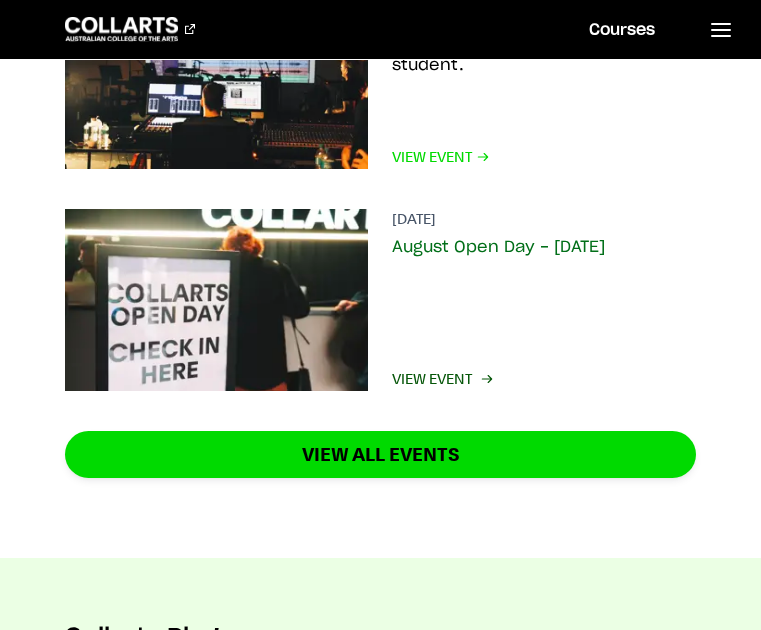 click on "View Event" at bounding box center (441, 379) 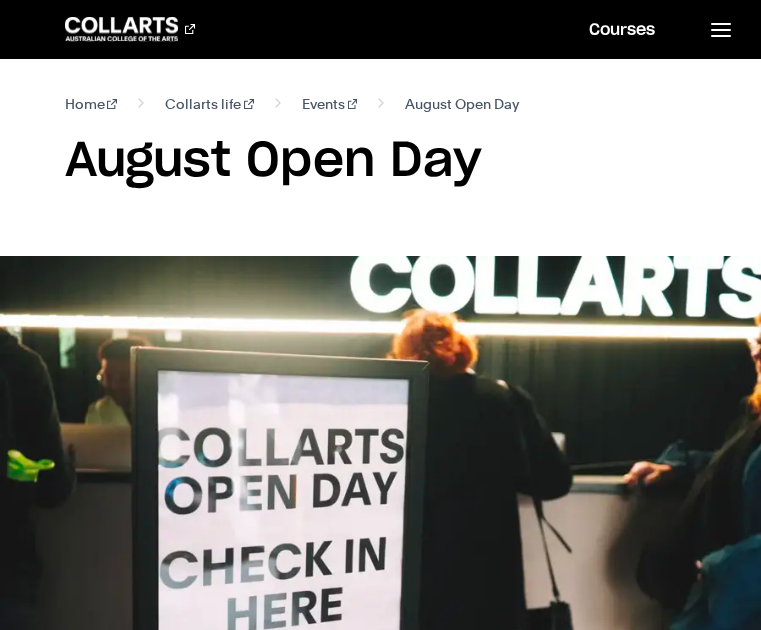 scroll, scrollTop: 0, scrollLeft: 0, axis: both 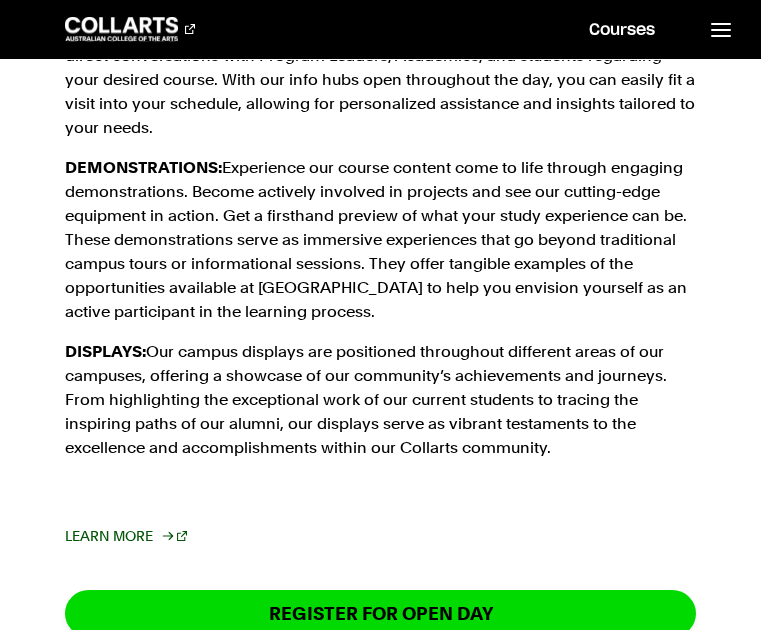 click on "Learn More" at bounding box center (126, 536) 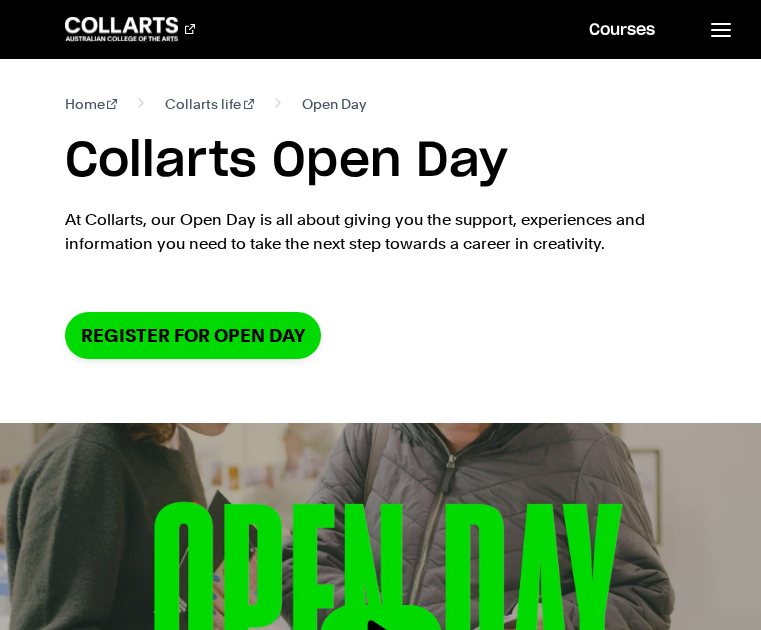 scroll, scrollTop: 0, scrollLeft: 0, axis: both 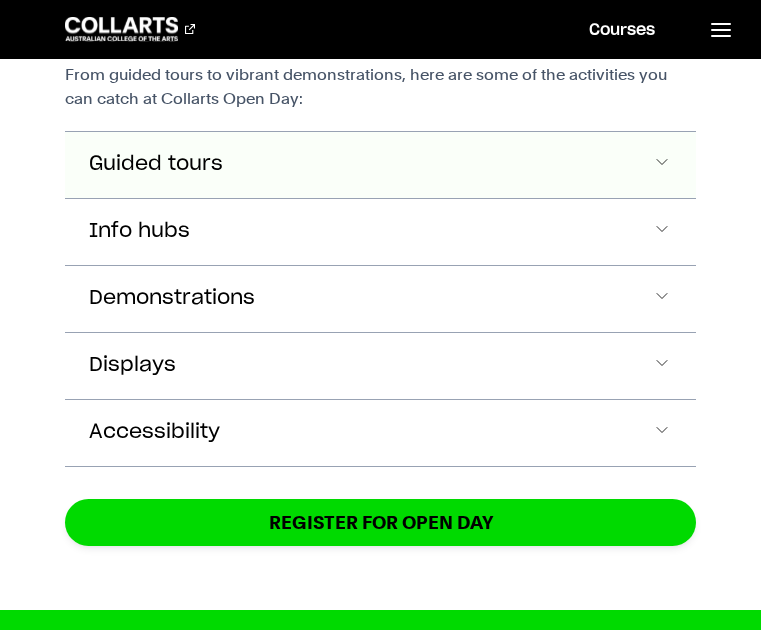 click on "Guided tours" at bounding box center [381, 165] 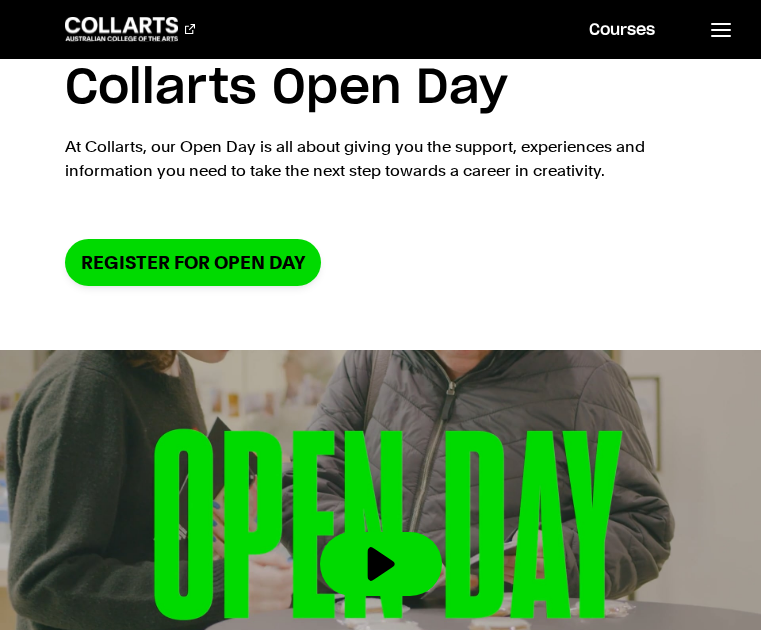 scroll, scrollTop: 0, scrollLeft: 0, axis: both 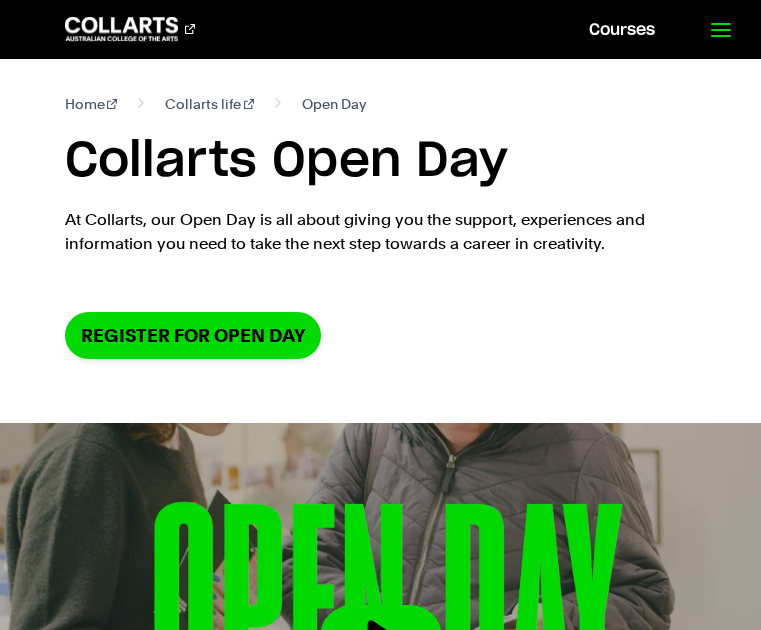 click 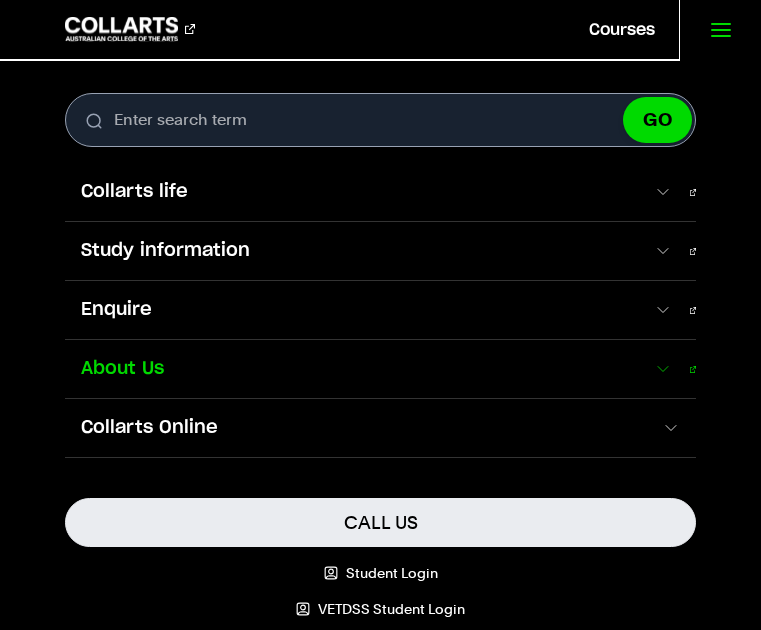 click on "About Us" at bounding box center [359, 369] 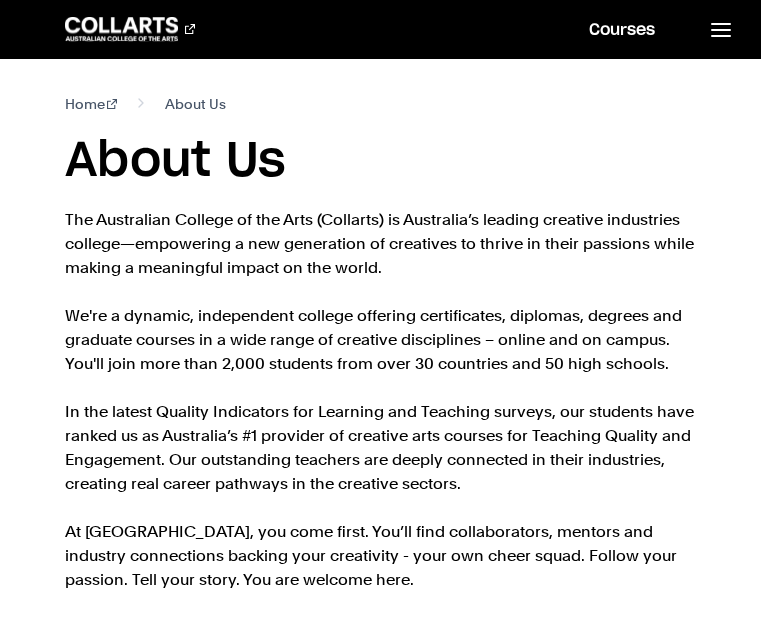 scroll, scrollTop: 0, scrollLeft: 0, axis: both 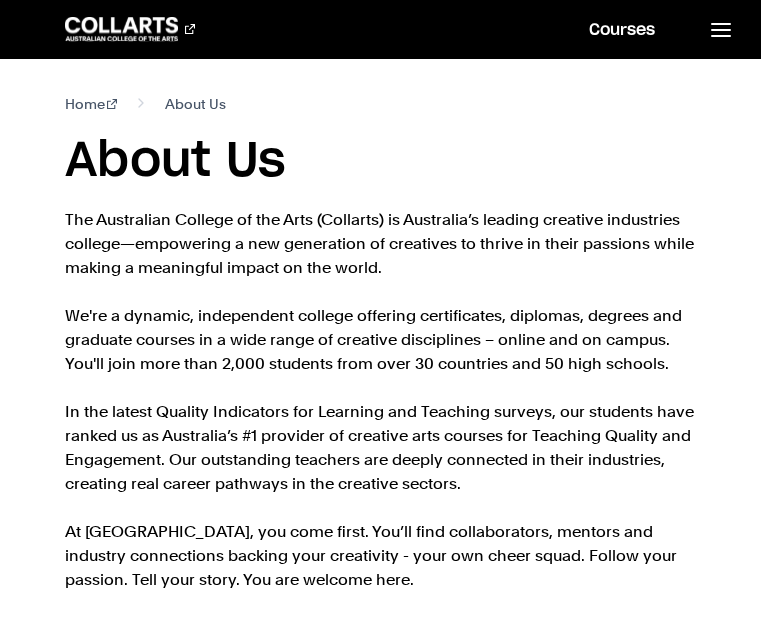 click on "The Australian College of the Arts (Collarts) is Australia’s leading creative industries college—empowering a new generation of creatives to thrive in their passions while making a meaningful impact on the world. We're a dynamic, independent college offering certificates, diplomas, degrees and graduate courses in a wide range of creative disciplines – online and on campus. You'll join more than 2,000 students from over 30 countries and 50 high schools.  In the latest Quality Indicators for Learning and Teaching surveys, our students have ranked us as Australia’s #1 provider of creative arts courses for Teaching Quality and Engagement. Our outstanding teachers are deeply connected in their industries, creating real career pathways in the creative sectors.  At [GEOGRAPHIC_DATA], you come first. You’ll find collaborators, mentors and industry connections backing your creativity - your own cheer squad. Follow your passion. Tell your story. You are welcome here." at bounding box center (381, 400) 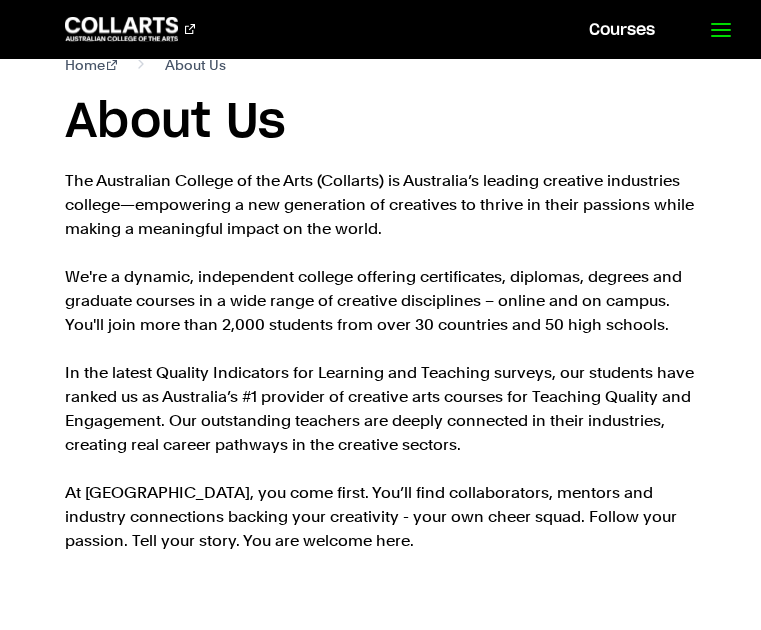 click 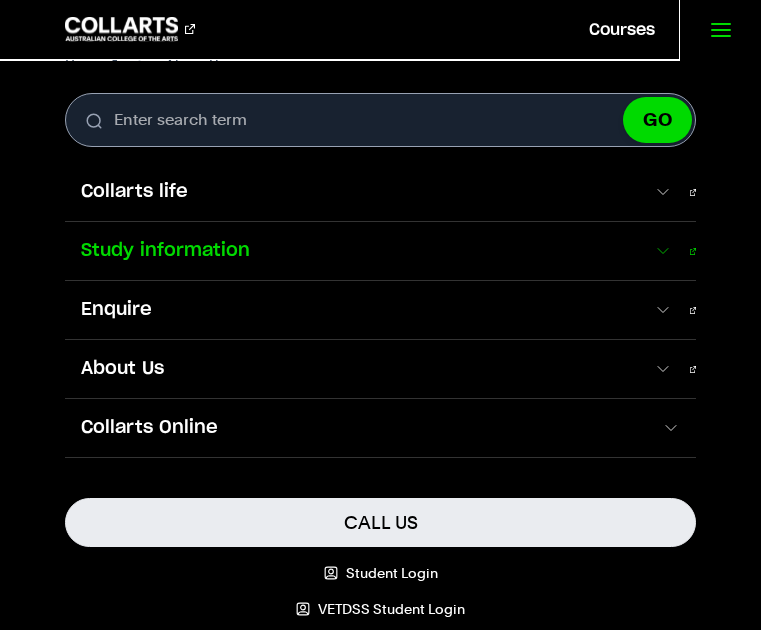 click at bounding box center (662, 251) 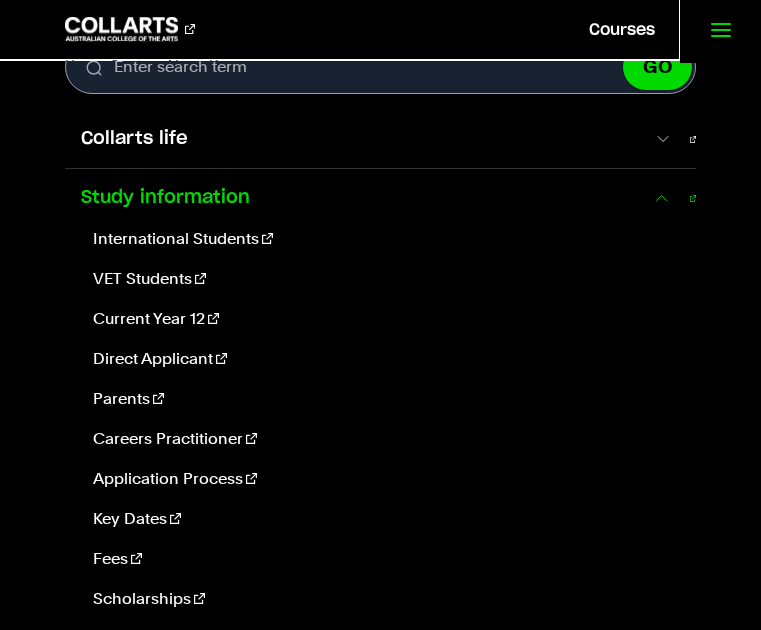 scroll, scrollTop: 0, scrollLeft: 0, axis: both 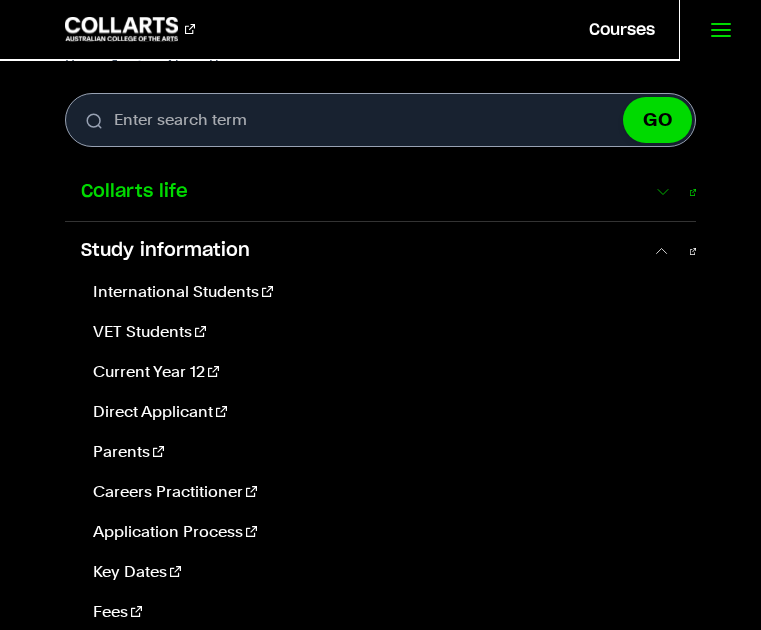 click at bounding box center [662, 192] 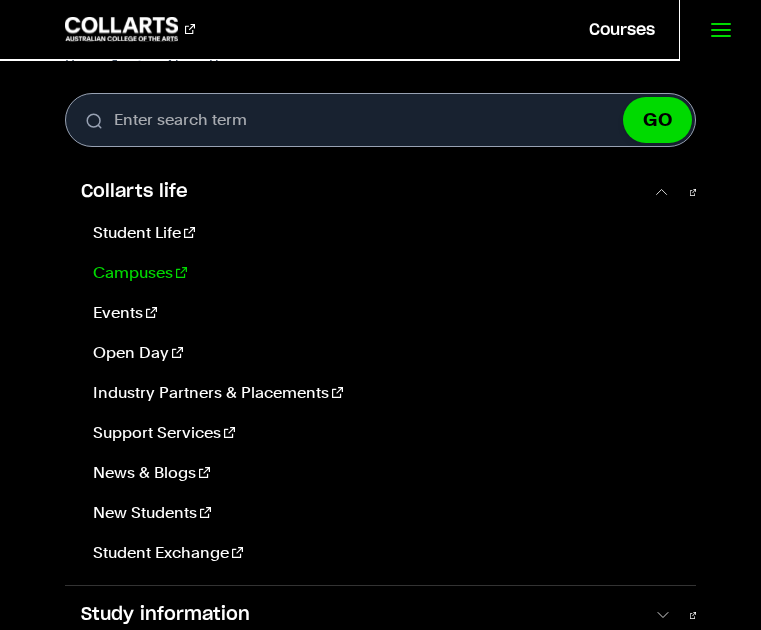 click on "Campuses" at bounding box center [383, 273] 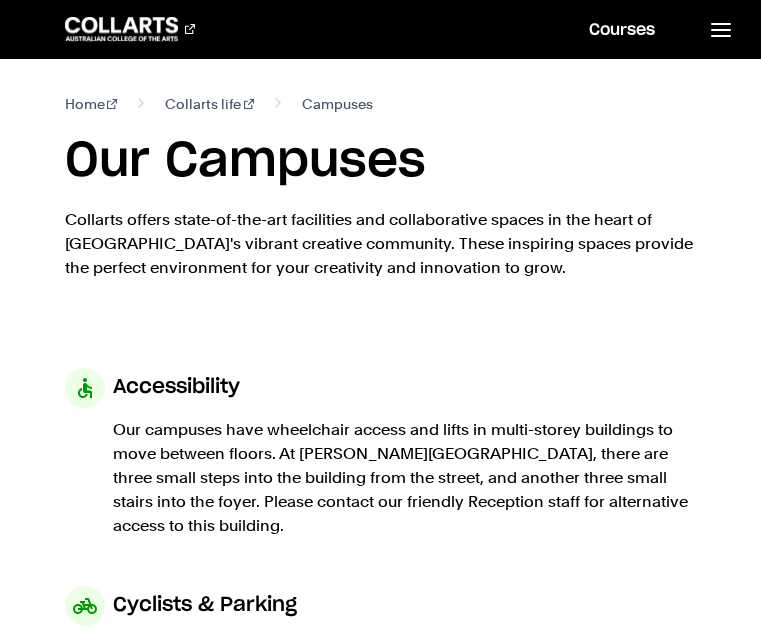 scroll, scrollTop: 0, scrollLeft: 0, axis: both 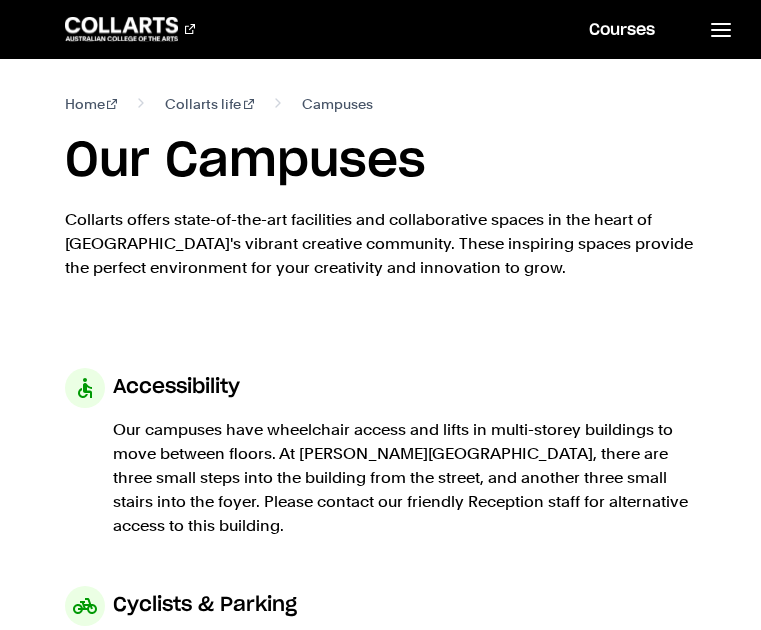 click on "Collarts offers state-of-the-art facilities and collaborative spaces in the heart of Melbourne's vibrant creative community. These inspiring spaces provide the perfect environment for your creativity and innovation to grow." at bounding box center [381, 244] 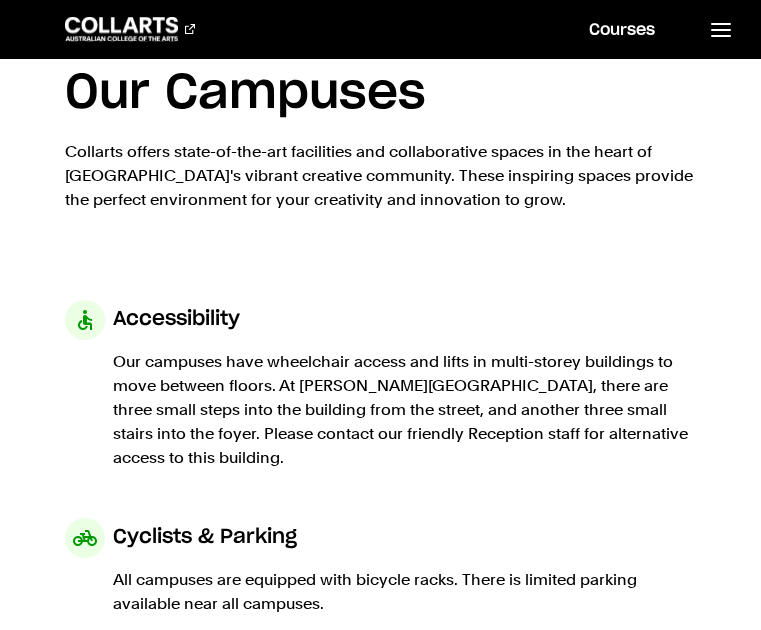 scroll, scrollTop: 0, scrollLeft: 0, axis: both 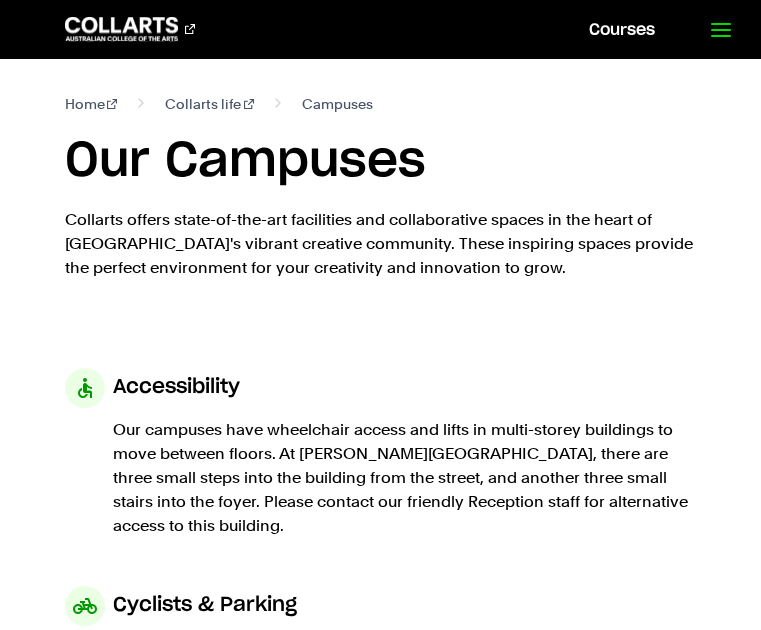 click 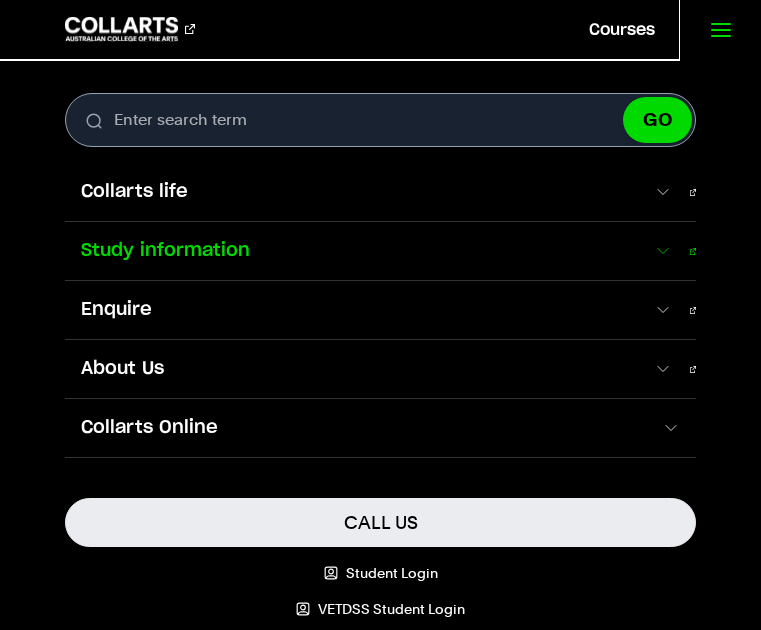 click on "Study information" at bounding box center (359, 251) 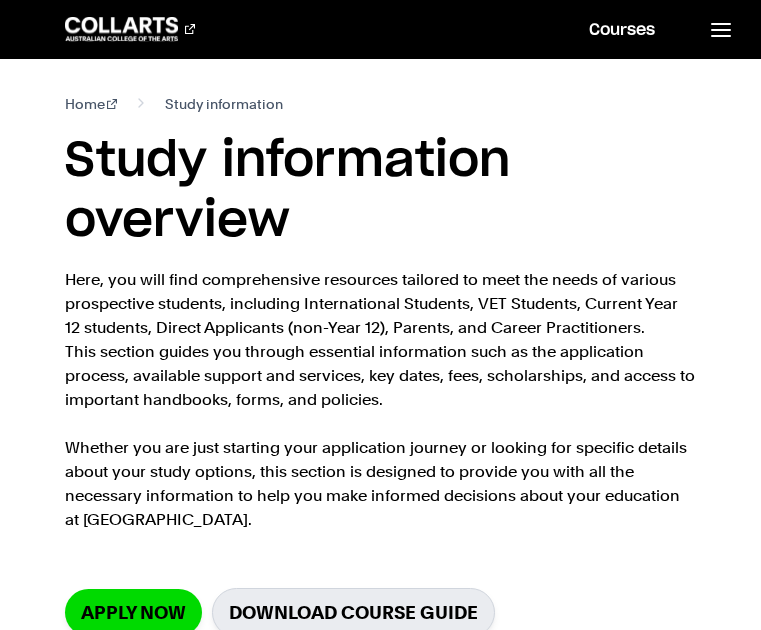 scroll, scrollTop: 0, scrollLeft: 0, axis: both 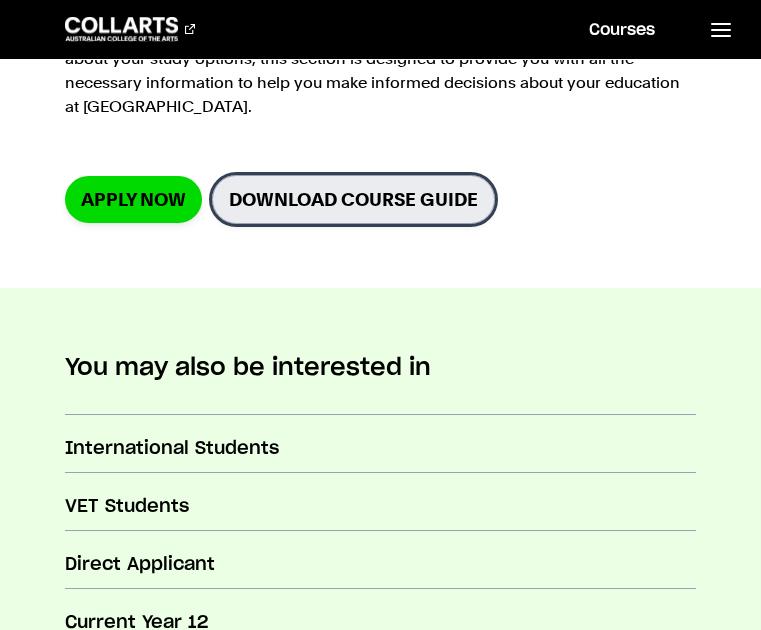 click on "Download Course Guide" at bounding box center (353, 199) 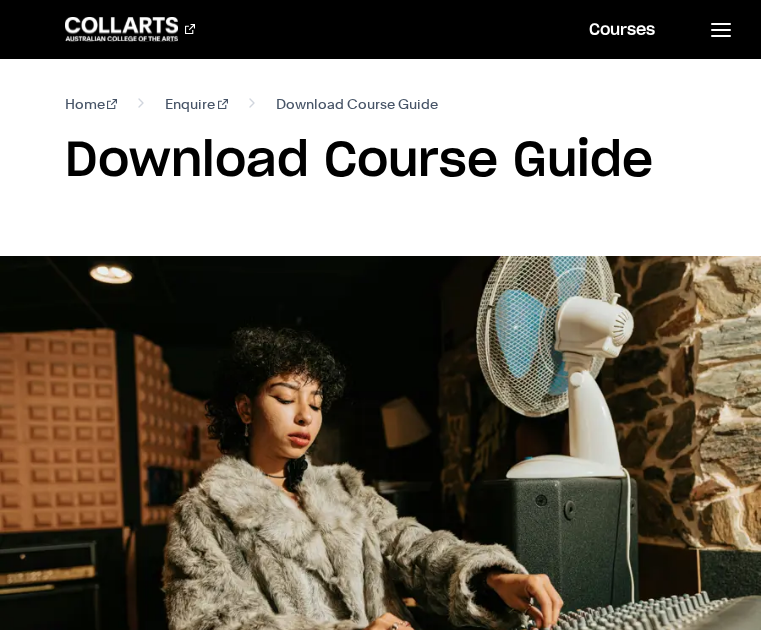 scroll, scrollTop: 0, scrollLeft: 0, axis: both 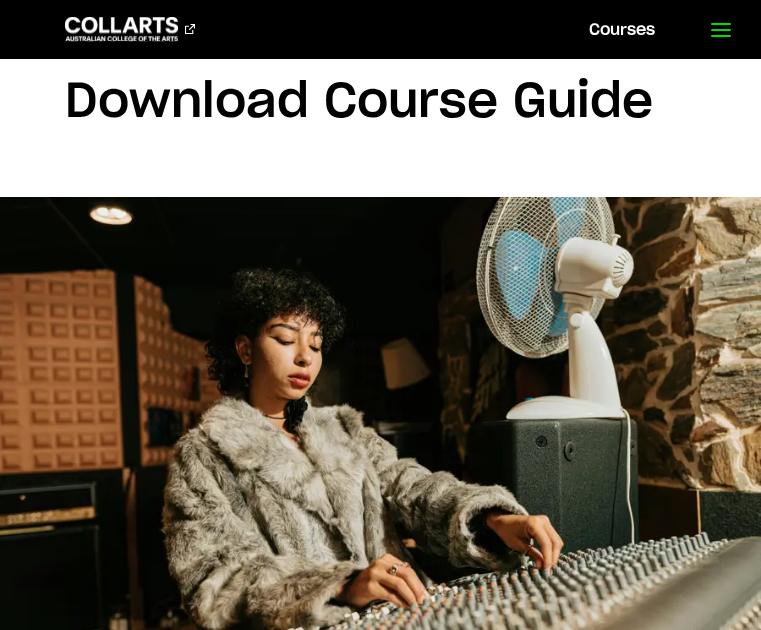 click 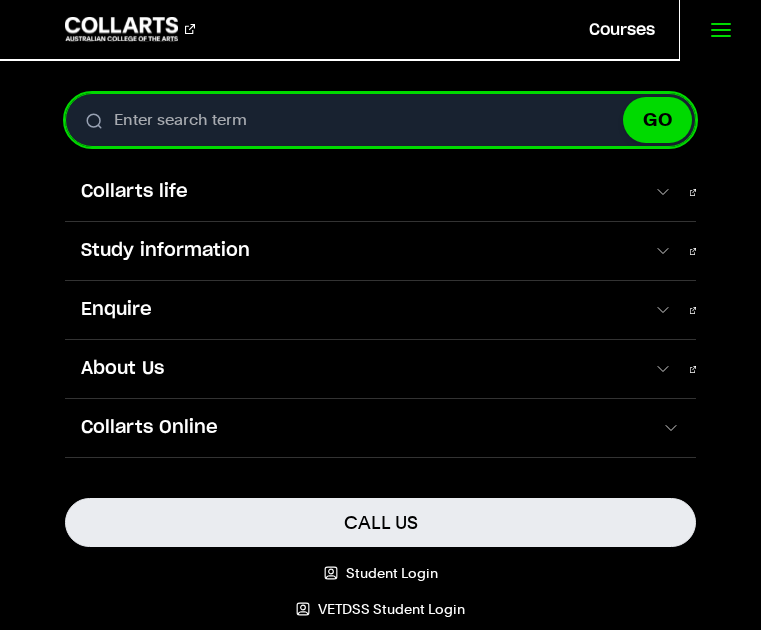 scroll, scrollTop: 0, scrollLeft: 0, axis: both 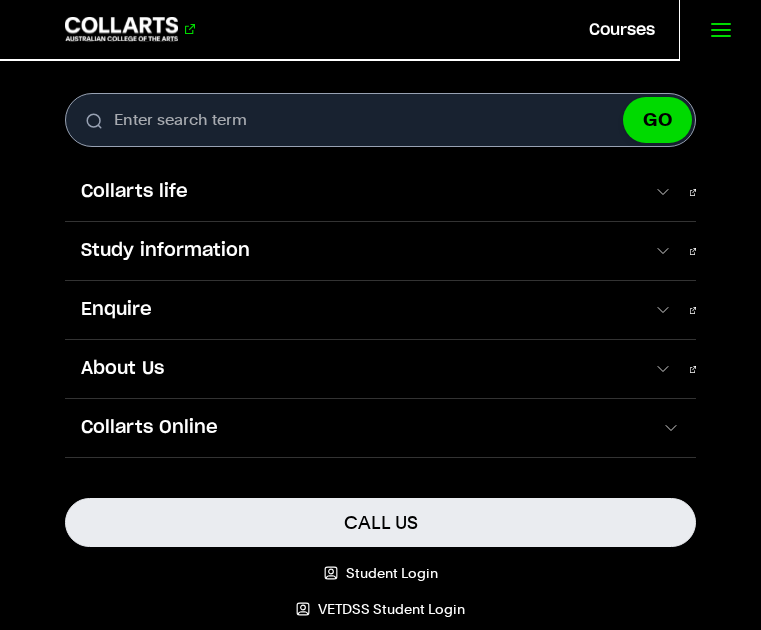 click 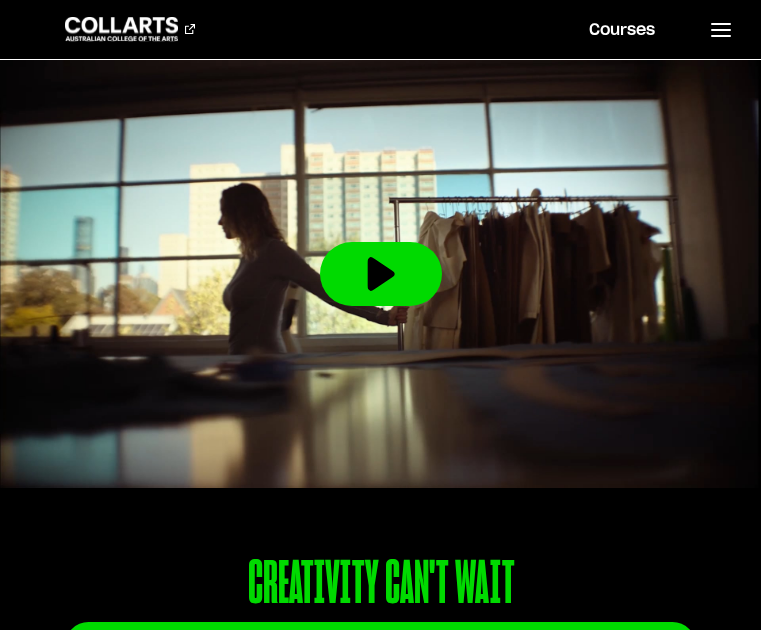 scroll, scrollTop: 0, scrollLeft: 0, axis: both 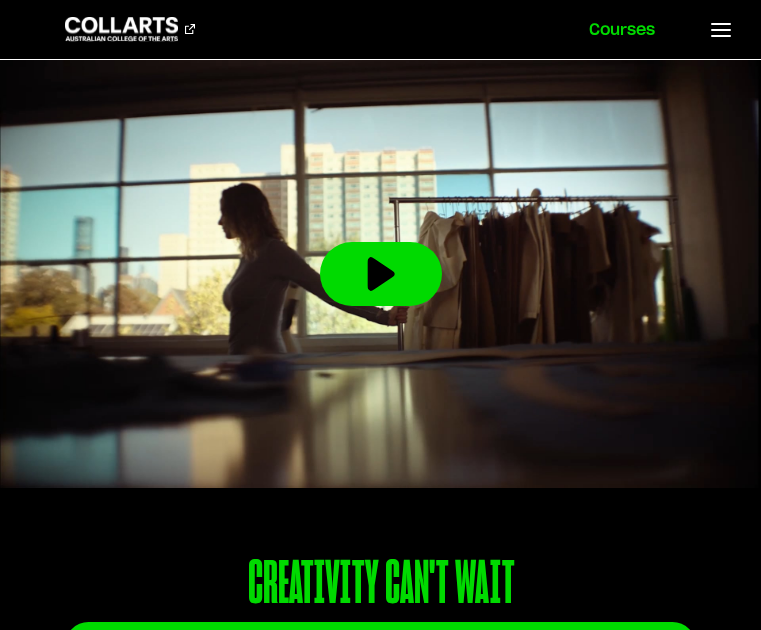 click on "Courses" at bounding box center [622, 29] 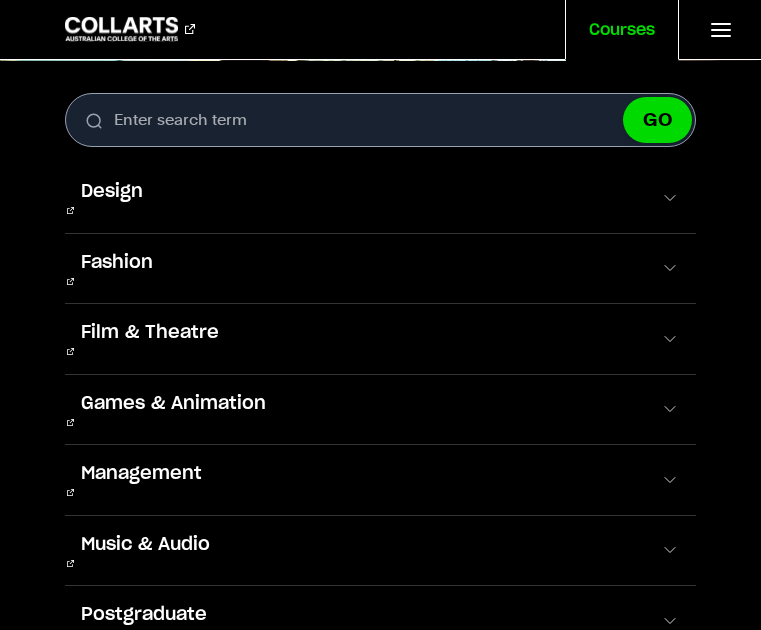 scroll, scrollTop: 148, scrollLeft: 0, axis: vertical 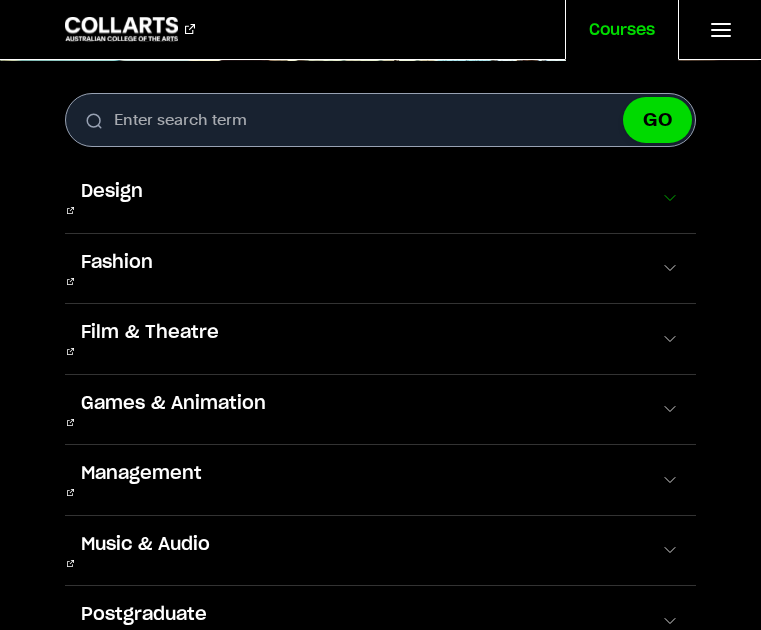 click on "Design" at bounding box center (381, 198) 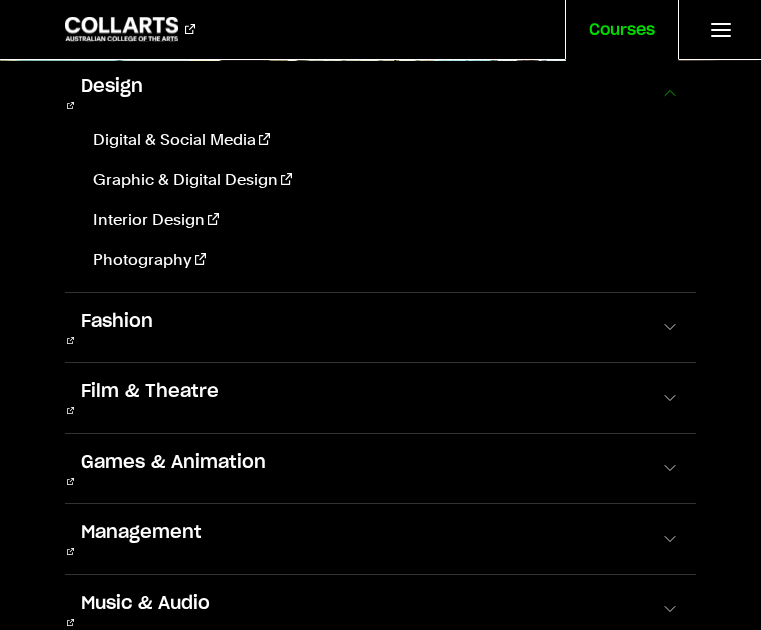 scroll, scrollTop: 106, scrollLeft: 0, axis: vertical 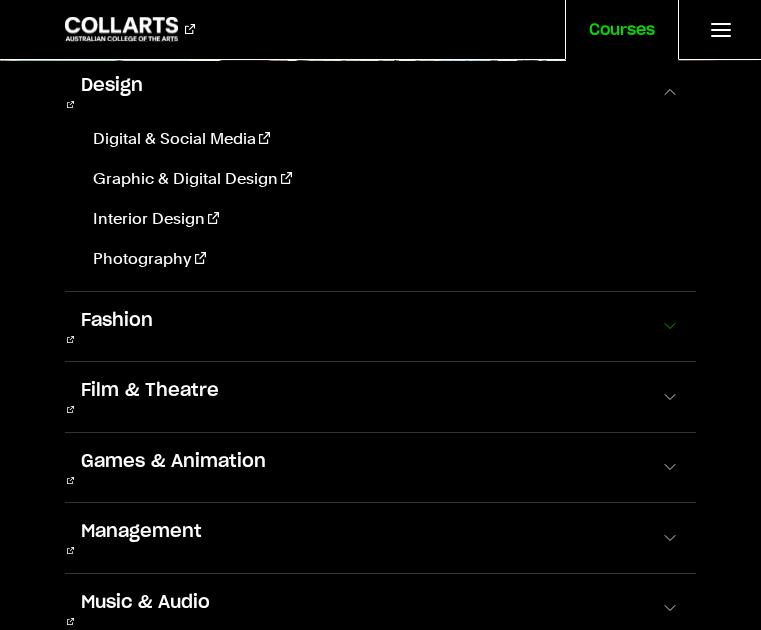click at bounding box center [670, 326] 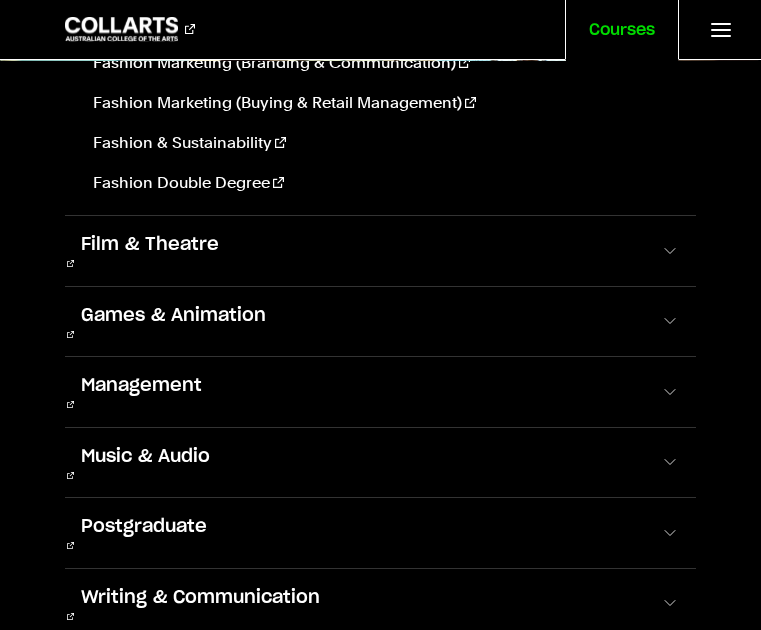 scroll, scrollTop: 253, scrollLeft: 0, axis: vertical 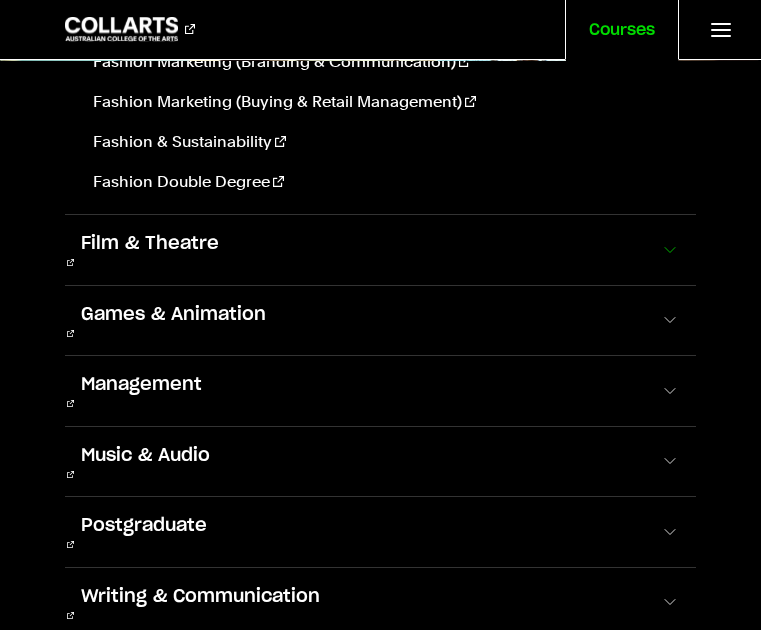 click at bounding box center [670, 250] 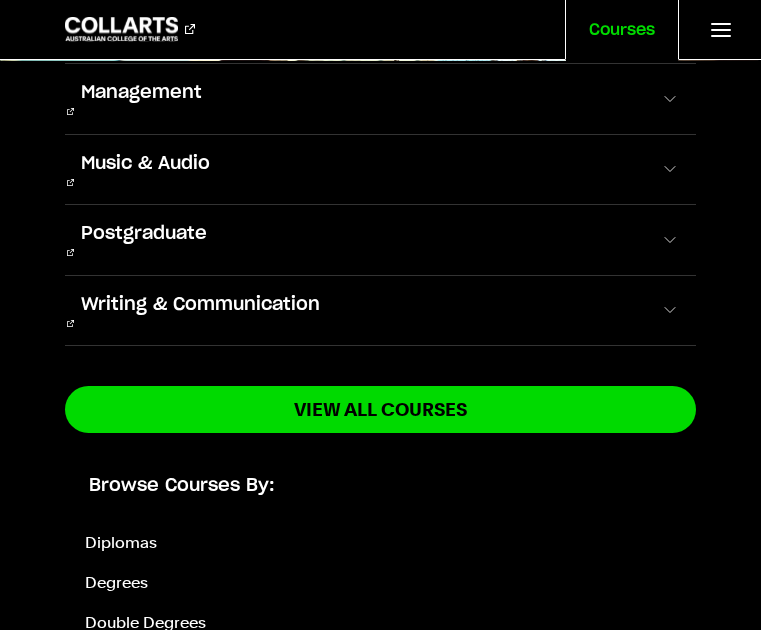 scroll, scrollTop: 628, scrollLeft: 0, axis: vertical 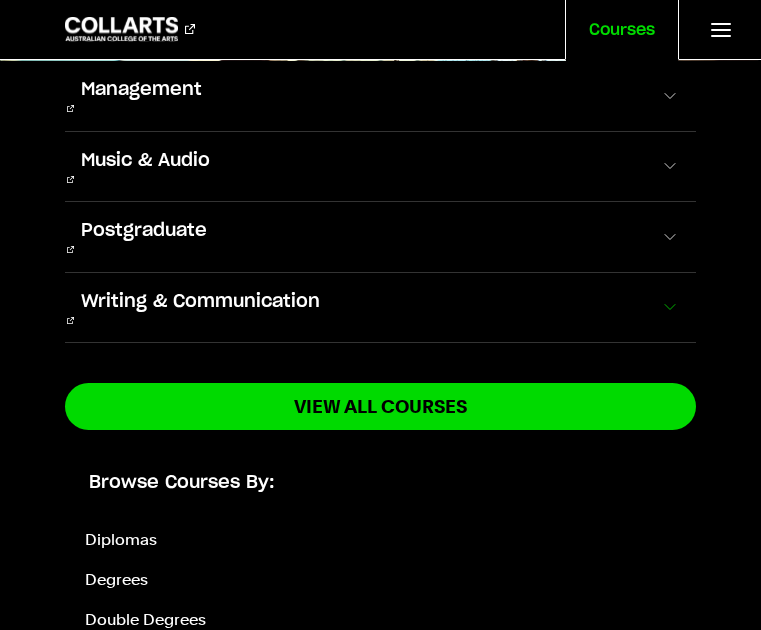 click at bounding box center (670, 307) 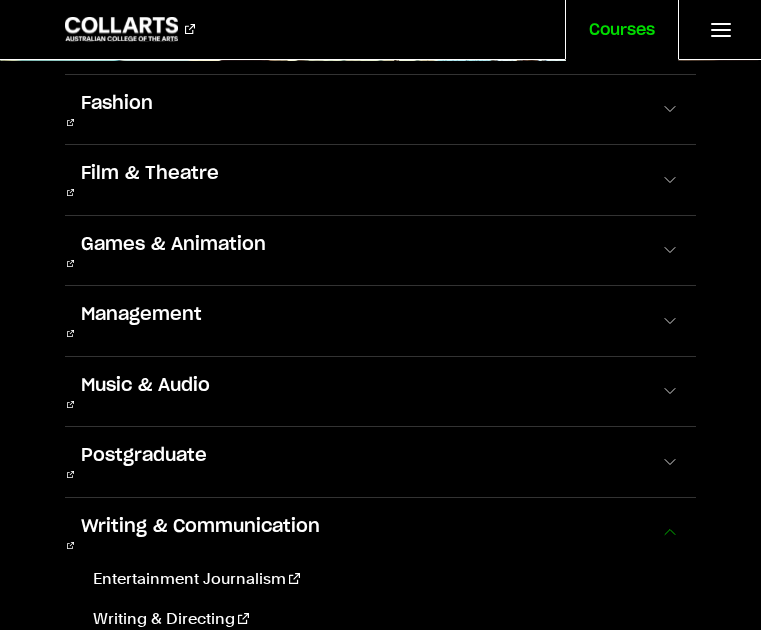 scroll, scrollTop: 0, scrollLeft: 0, axis: both 